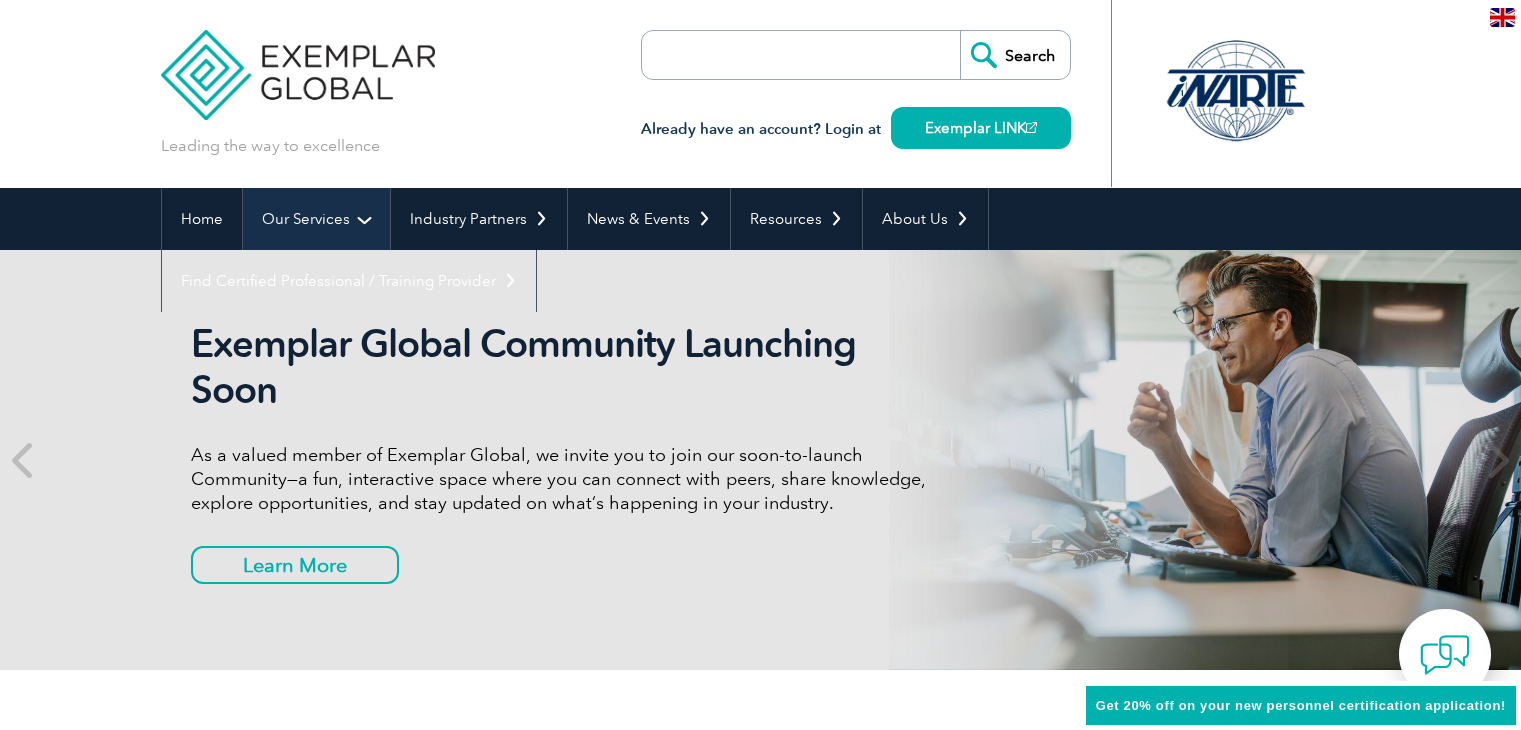 scroll, scrollTop: 0, scrollLeft: 0, axis: both 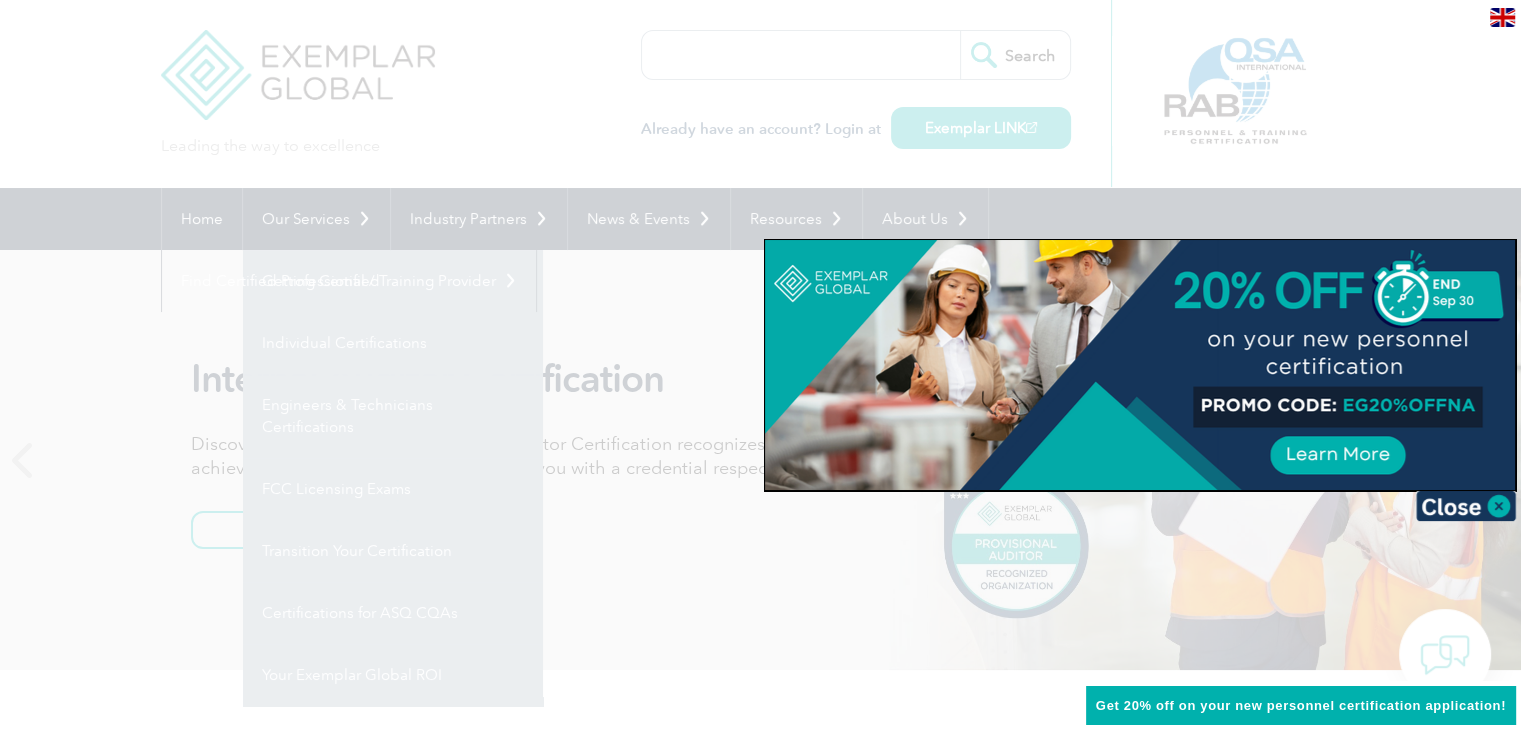 click at bounding box center [760, 365] 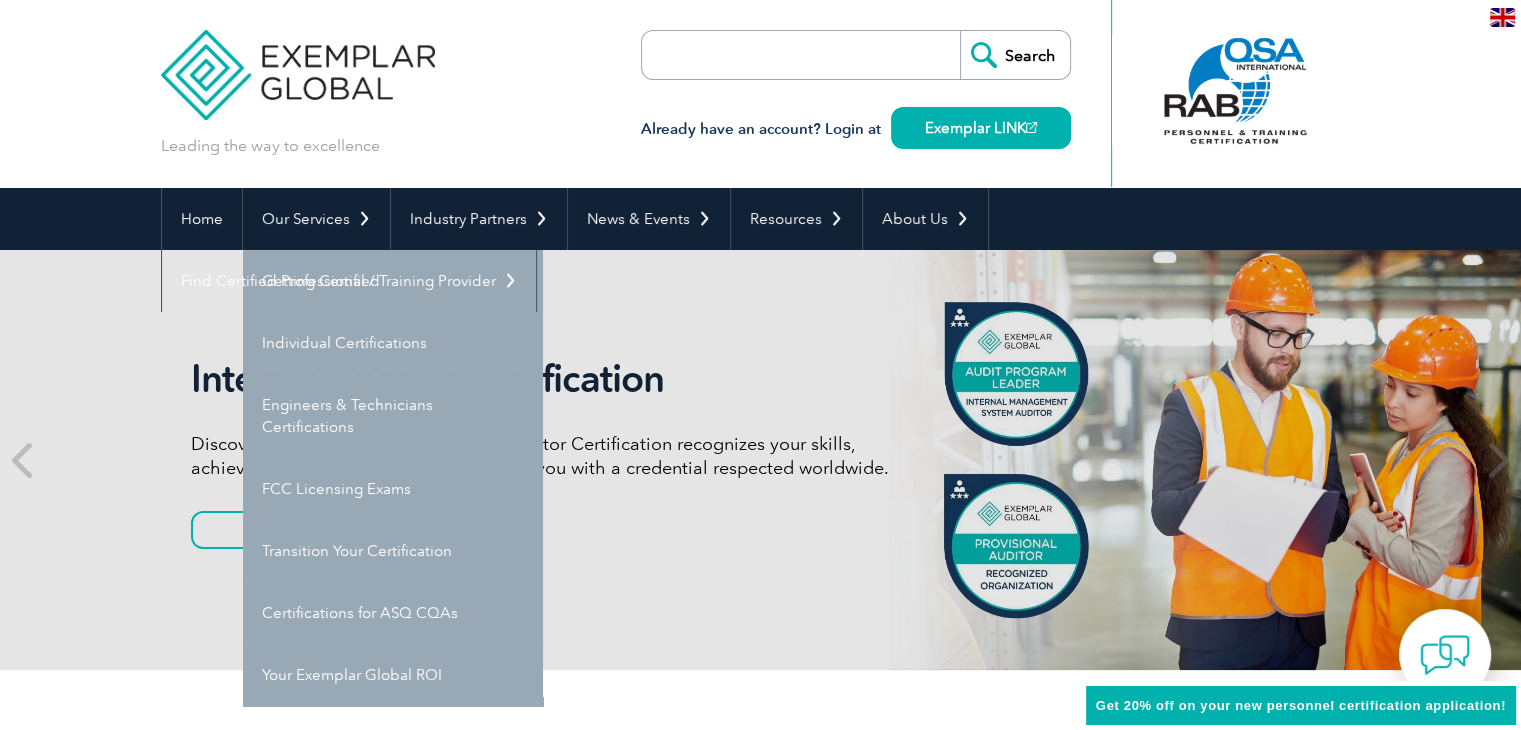 click on "Individual Certifications" at bounding box center (393, 343) 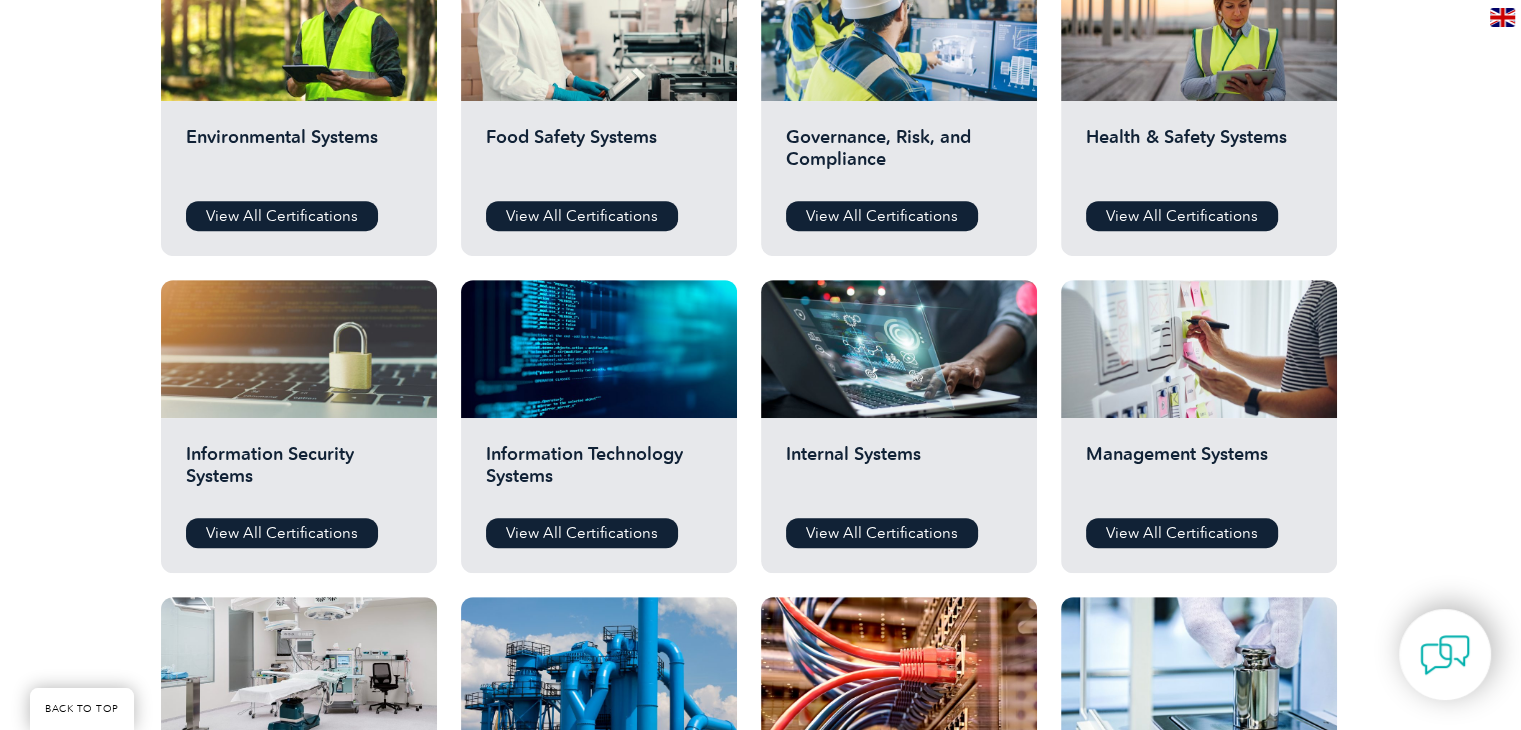 scroll, scrollTop: 800, scrollLeft: 0, axis: vertical 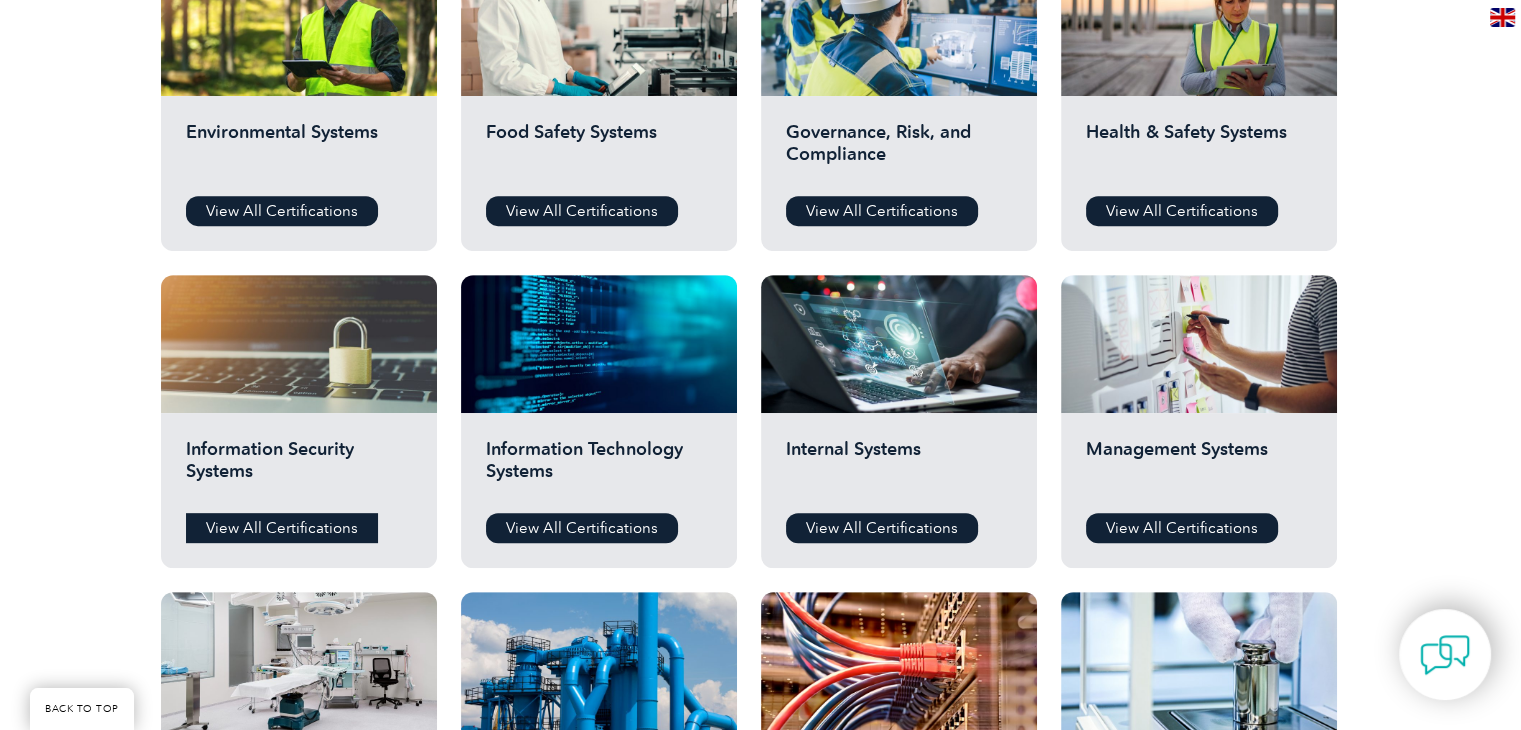 click on "View All Certifications" at bounding box center (282, 528) 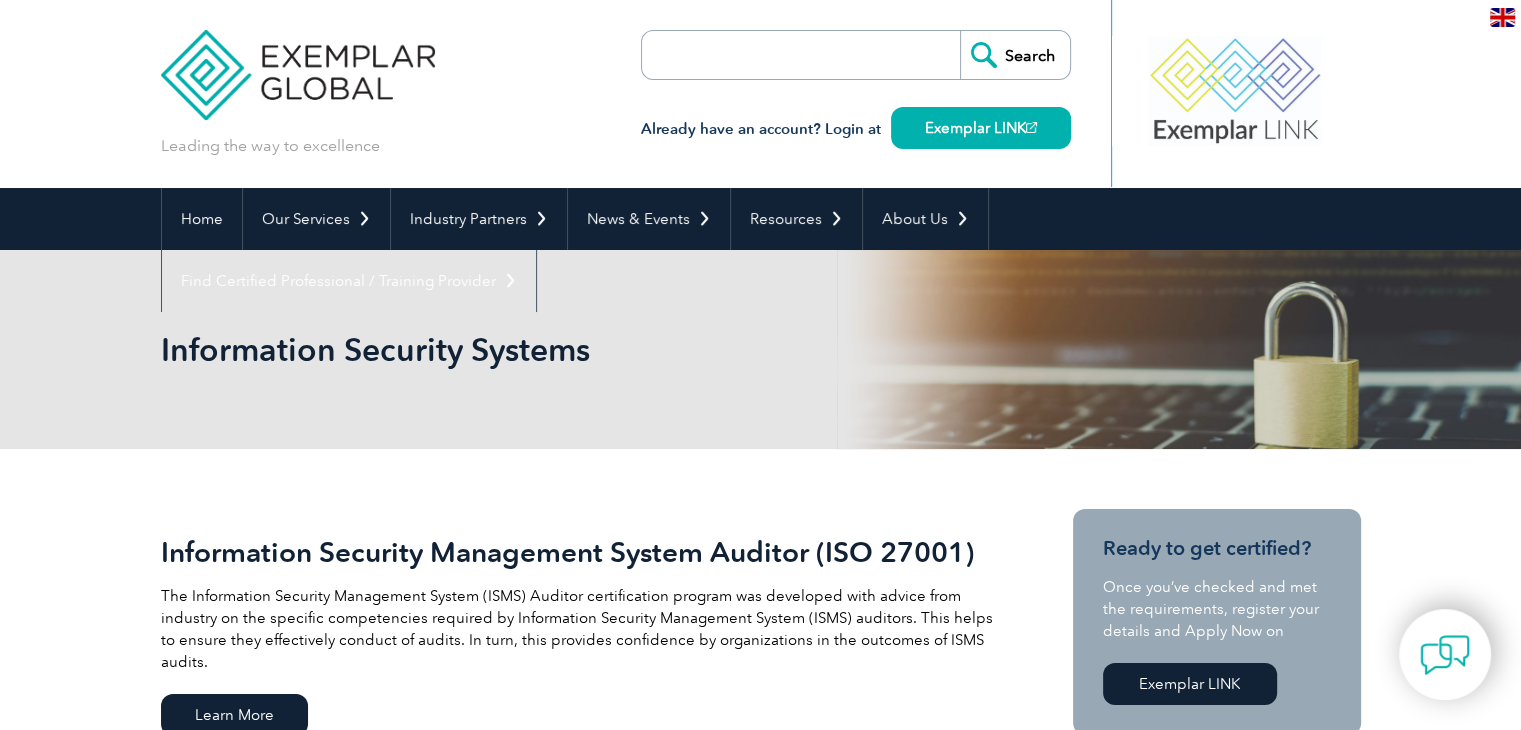 scroll, scrollTop: 200, scrollLeft: 0, axis: vertical 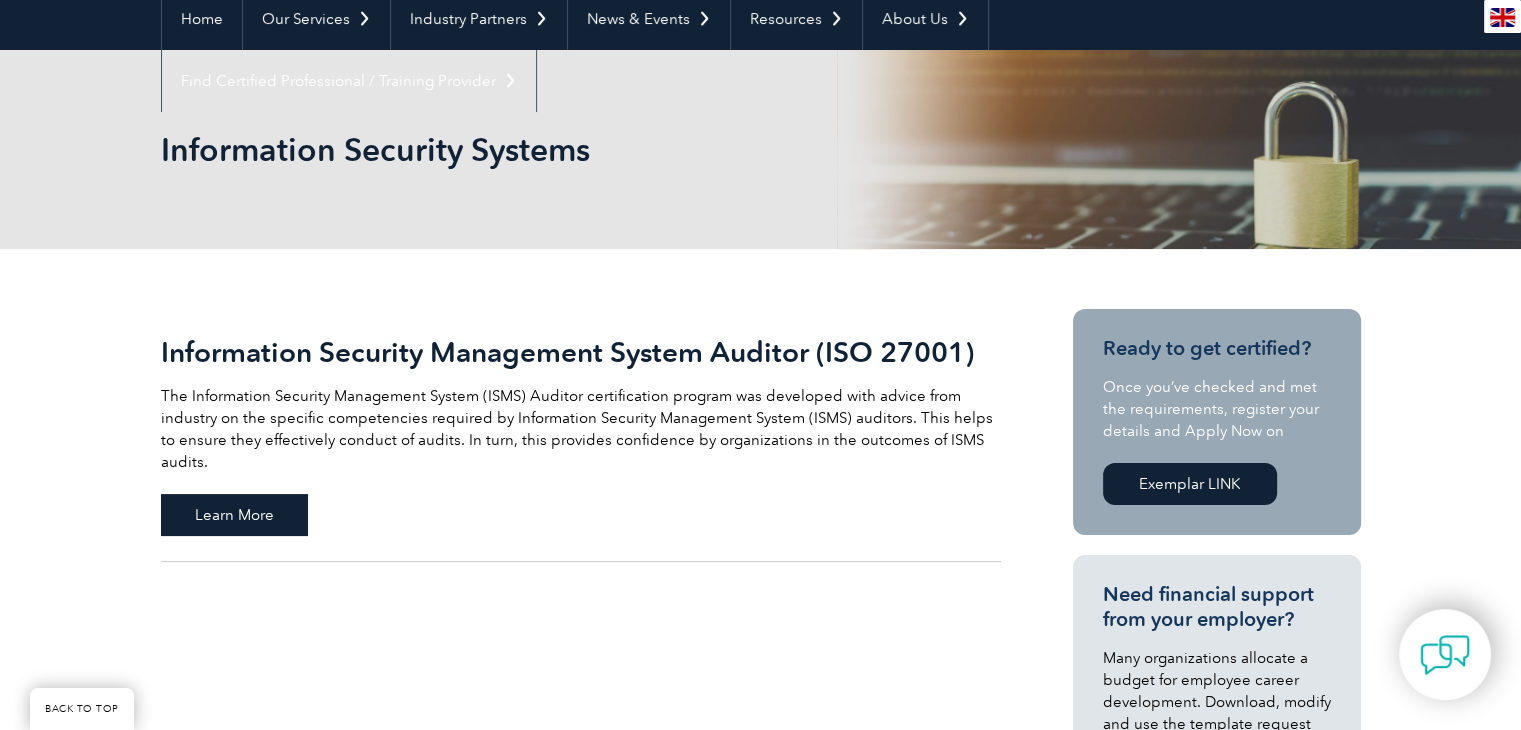 click on "Learn More" at bounding box center [234, 515] 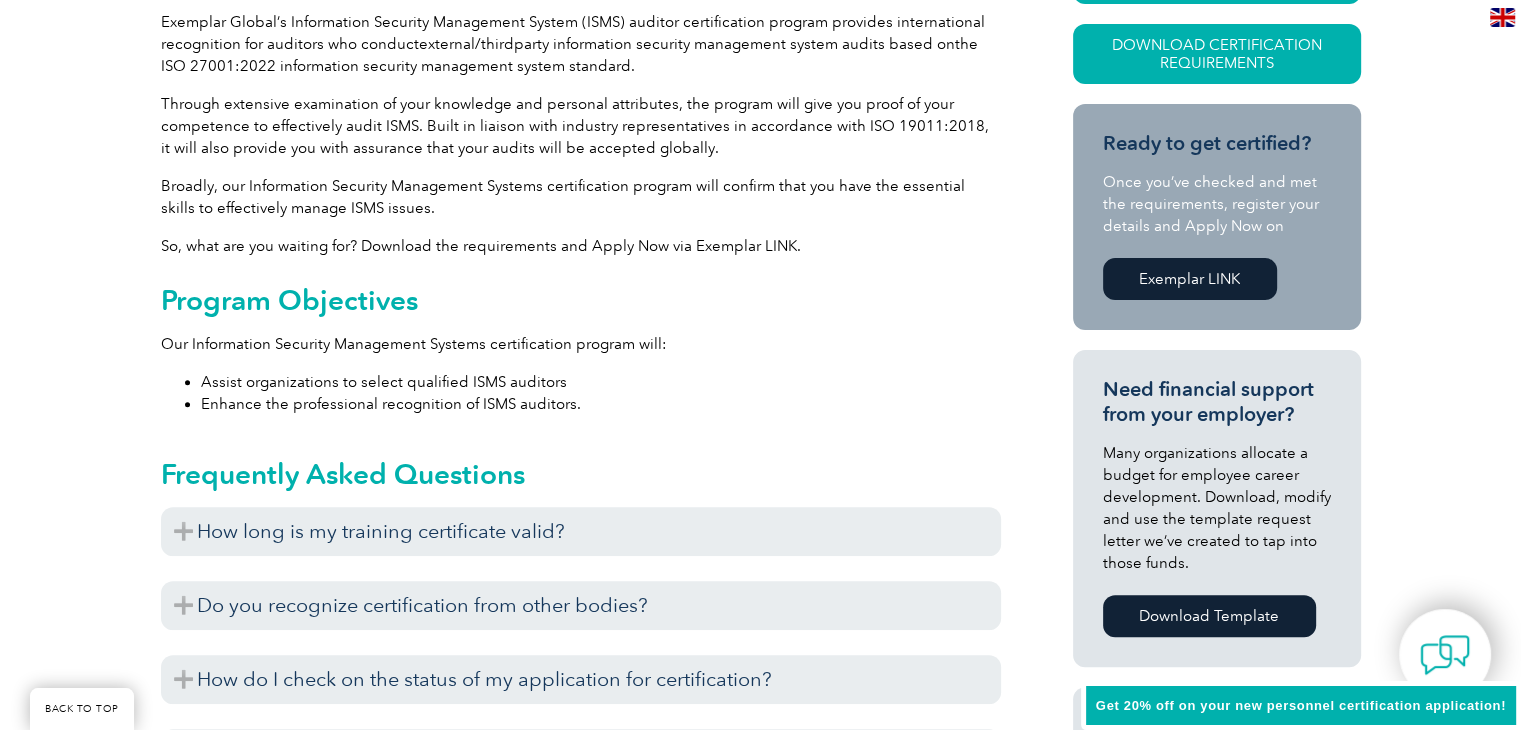 scroll, scrollTop: 681, scrollLeft: 0, axis: vertical 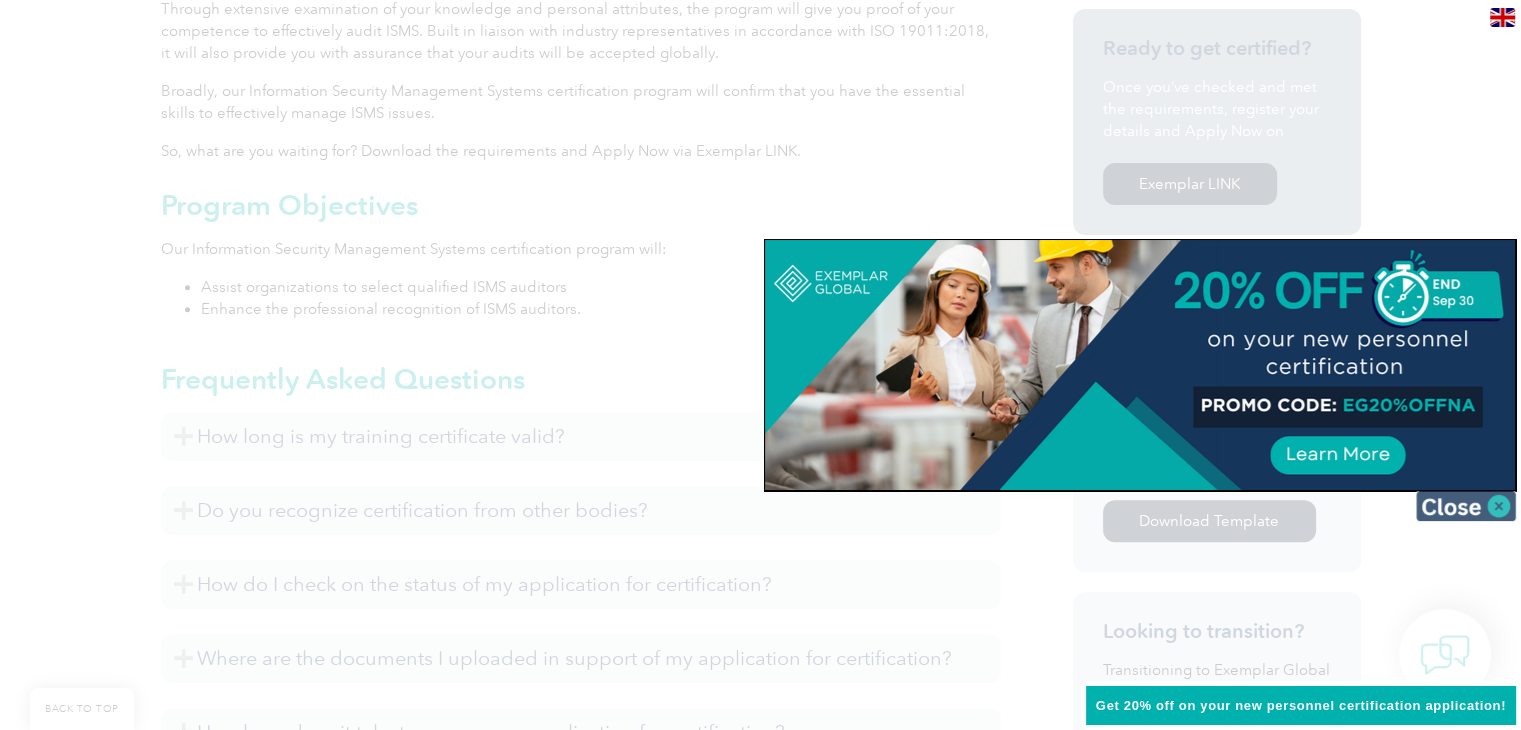 click at bounding box center [1466, 506] 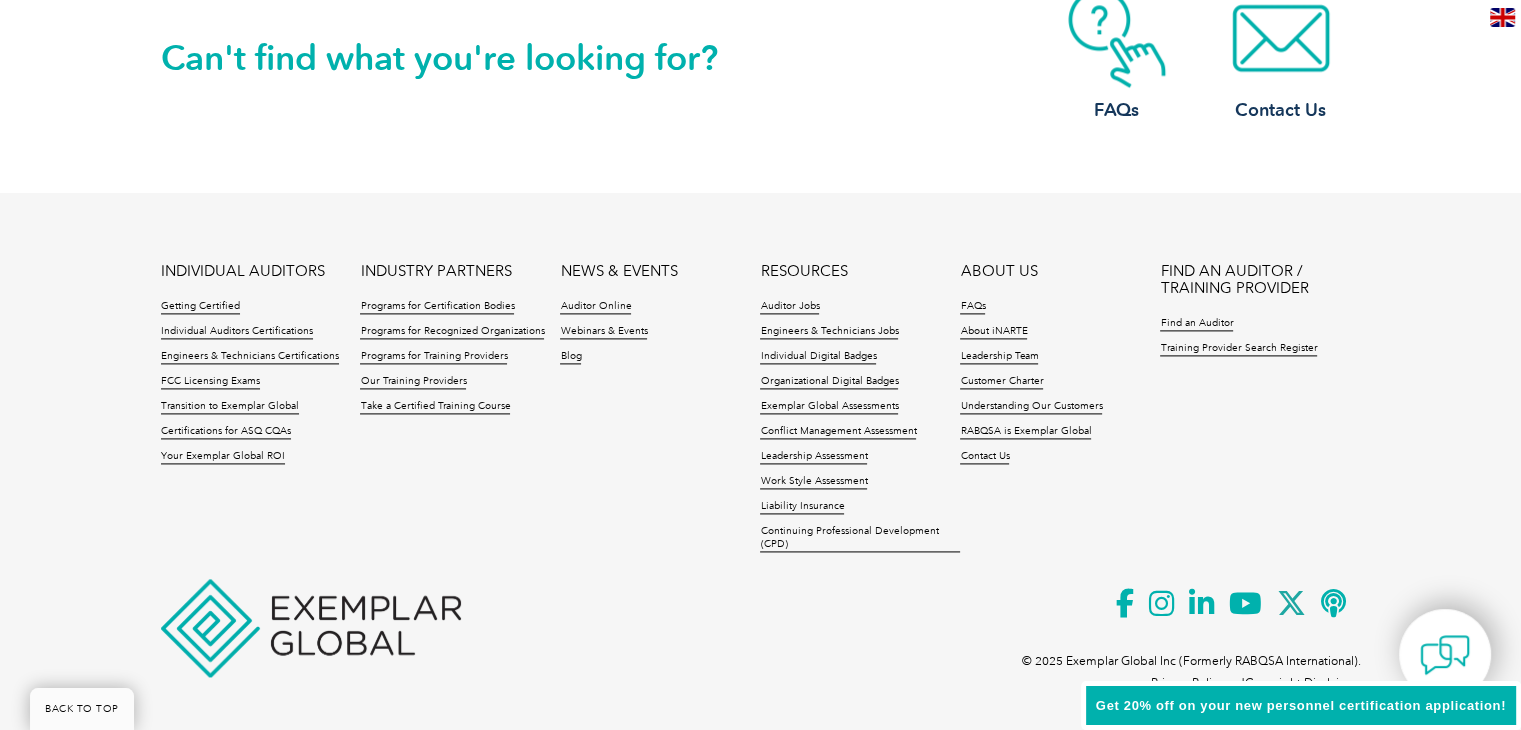 scroll, scrollTop: 2647, scrollLeft: 0, axis: vertical 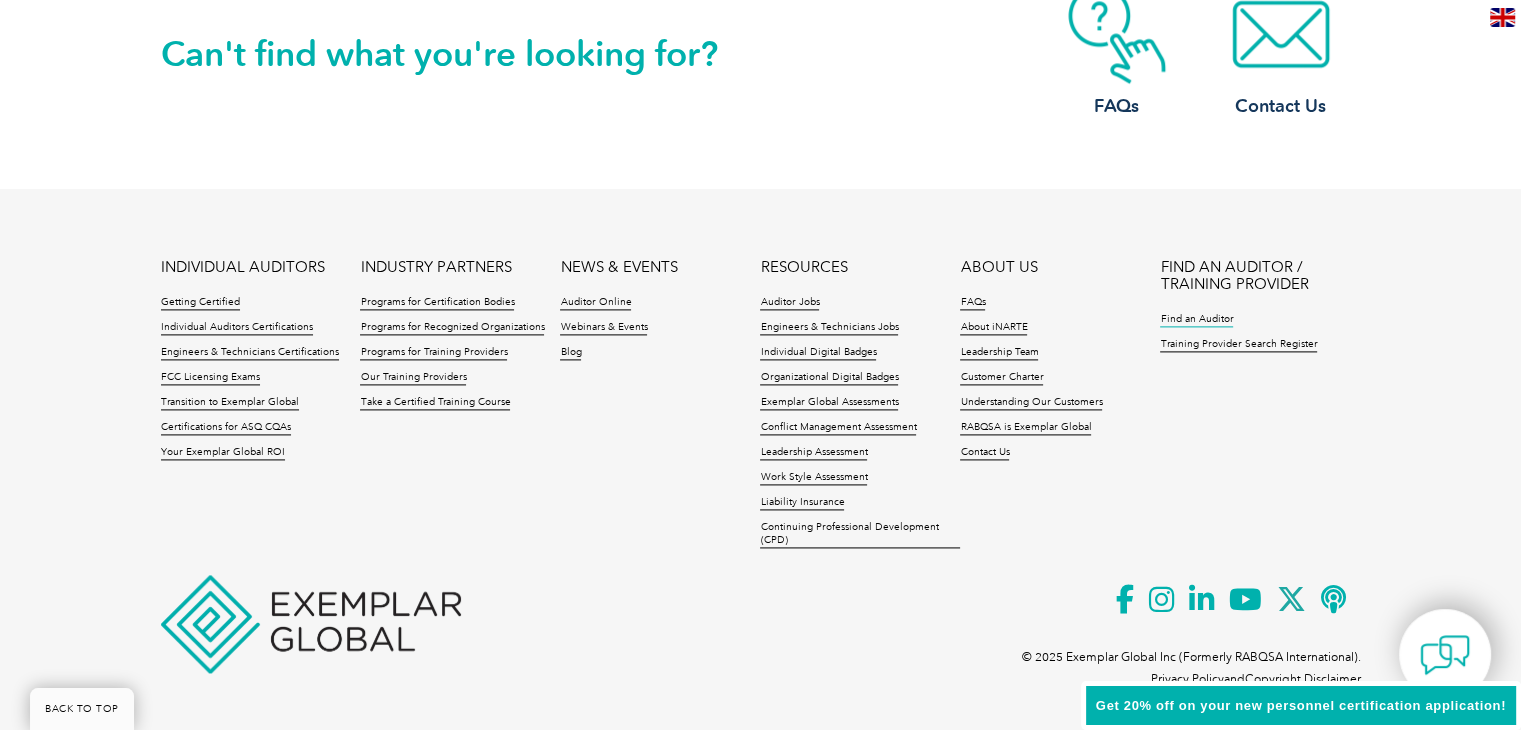 click on "Find an Auditor" at bounding box center [1196, 320] 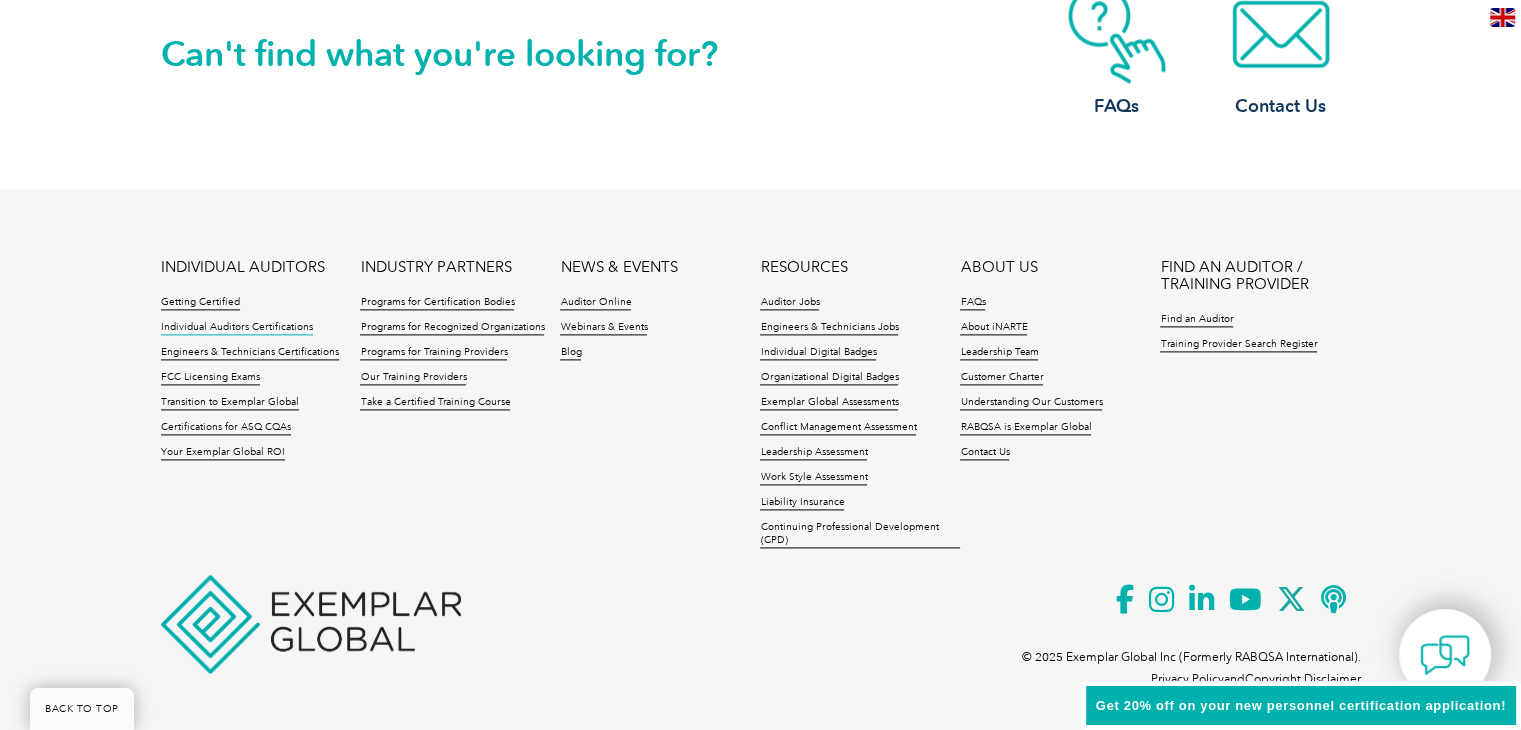 click on "Individual Auditors Certifications" at bounding box center (237, 328) 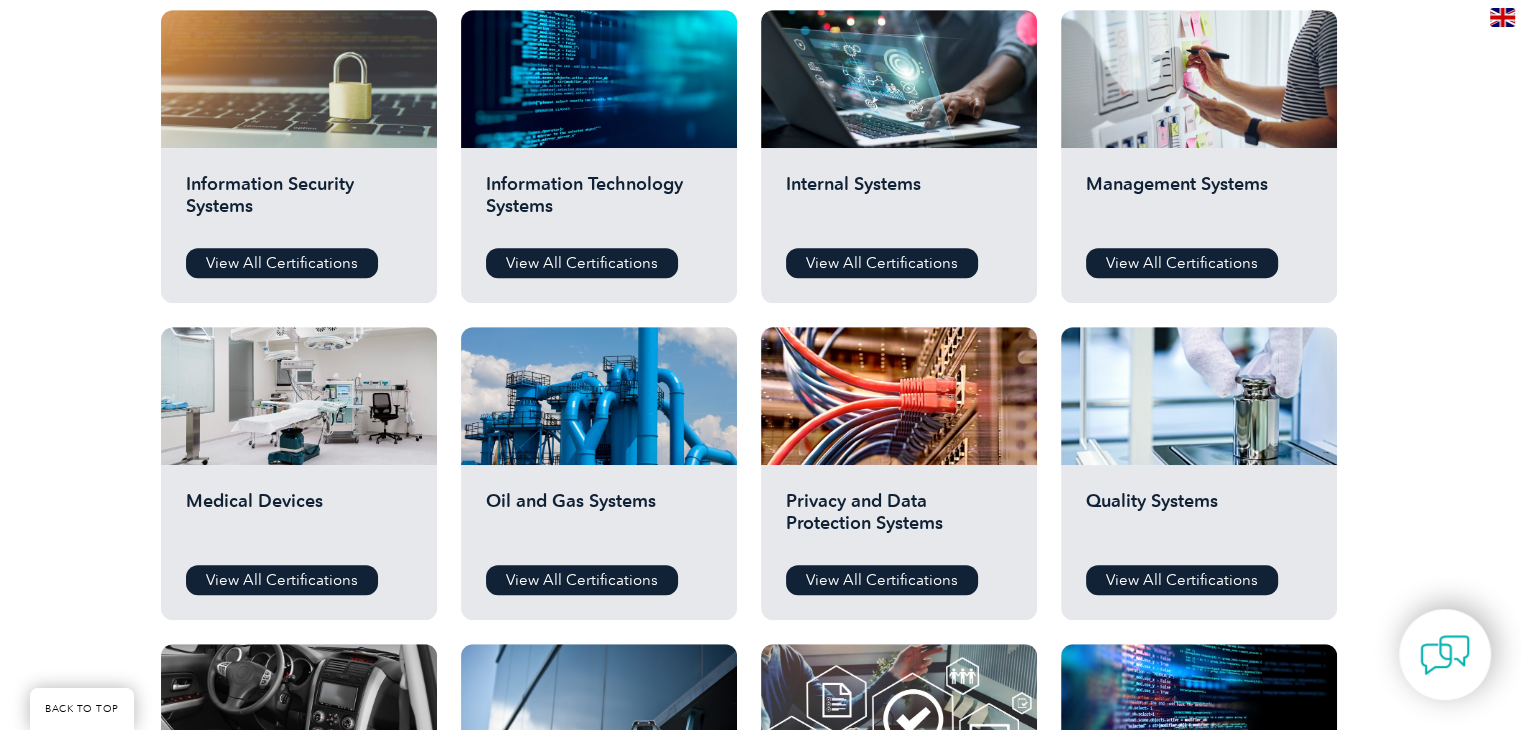 scroll, scrollTop: 800, scrollLeft: 0, axis: vertical 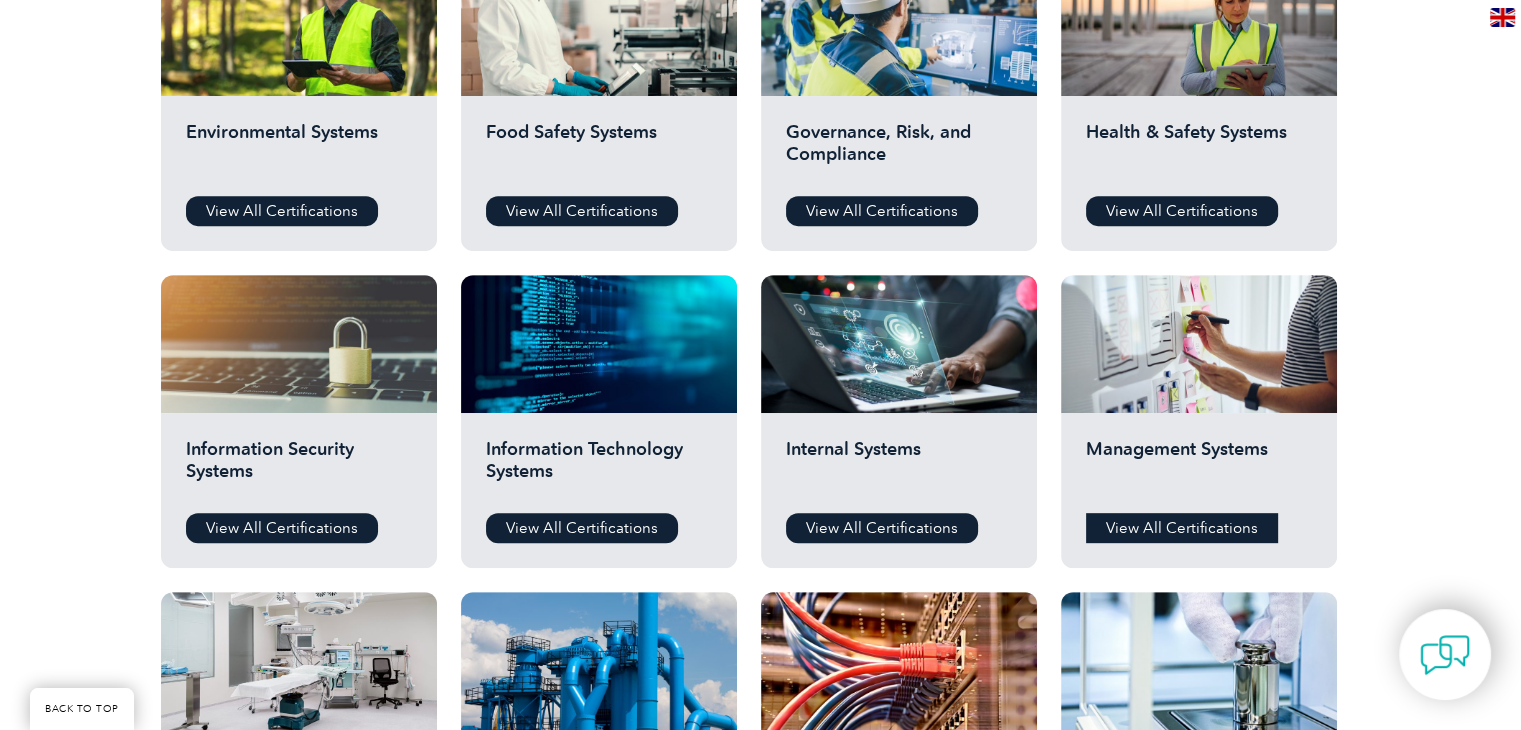 click on "View All Certifications" at bounding box center (1182, 528) 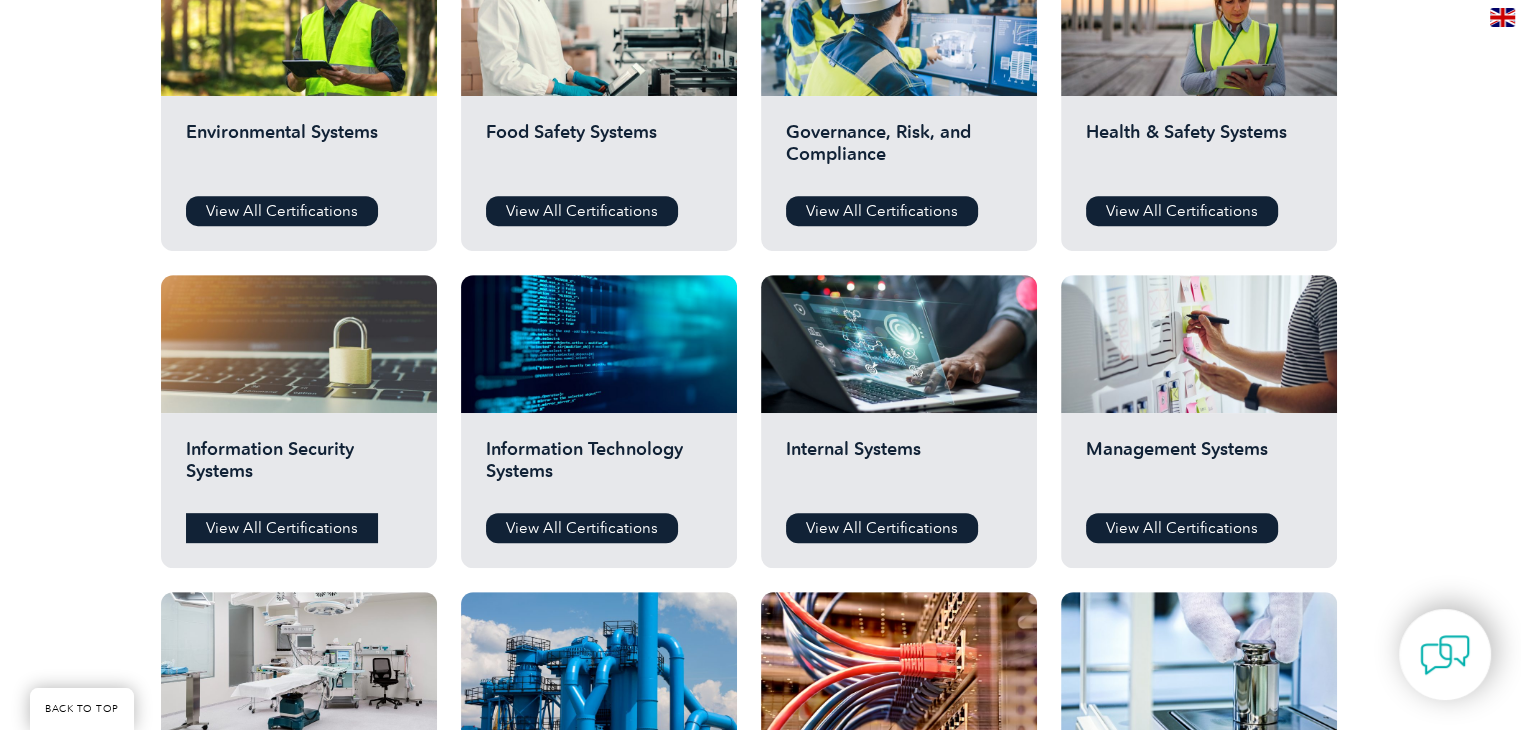 click on "View All Certifications" at bounding box center [282, 528] 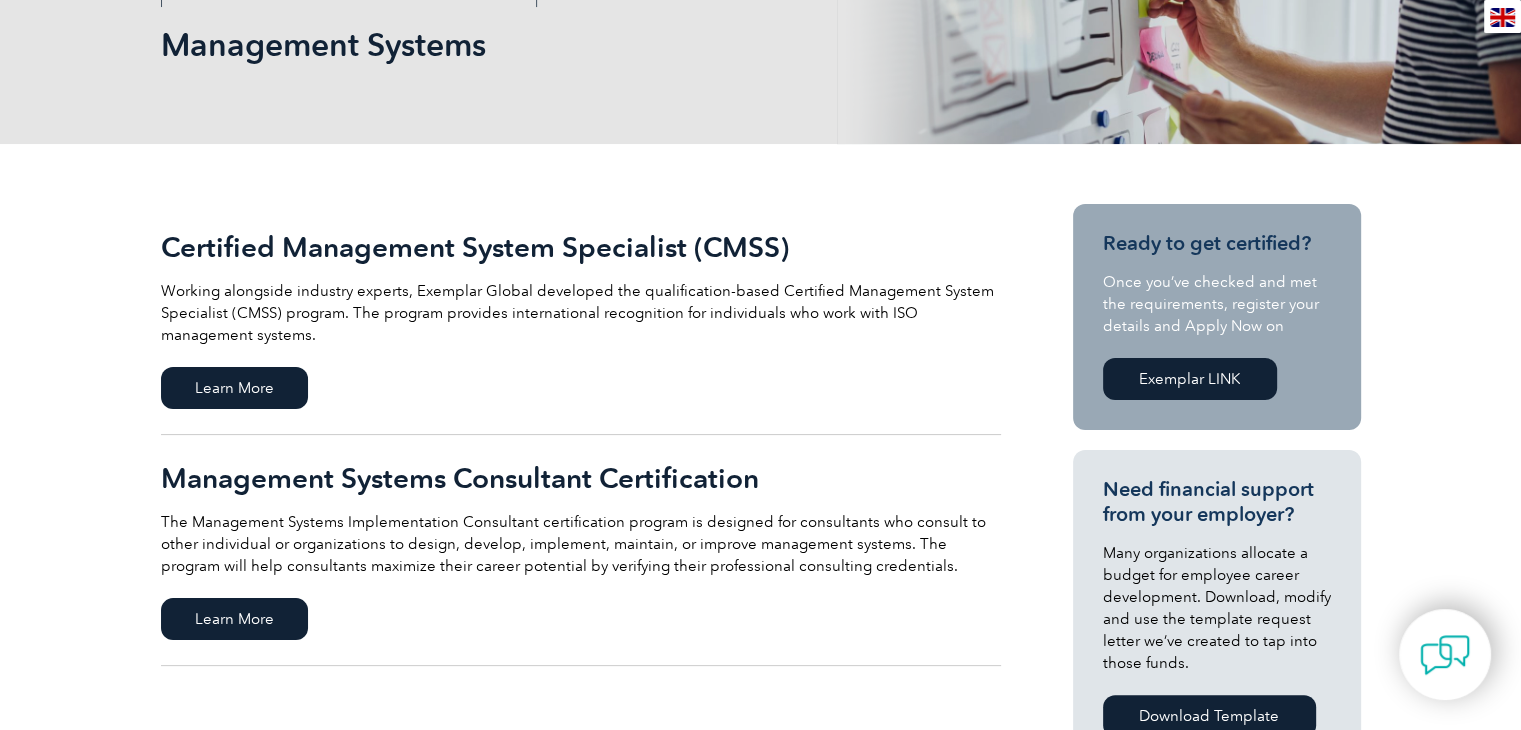 scroll, scrollTop: 0, scrollLeft: 0, axis: both 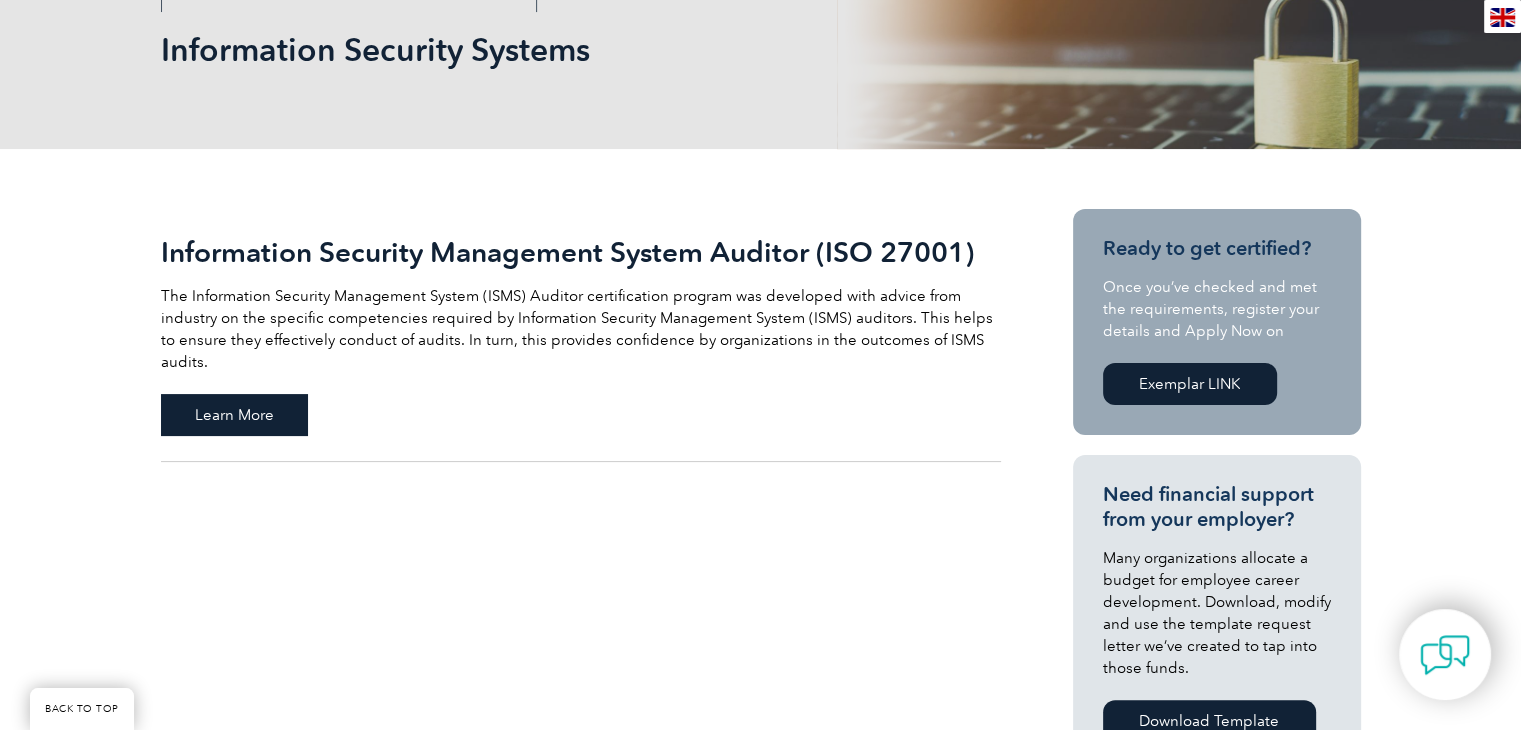 click on "Learn More" at bounding box center (234, 415) 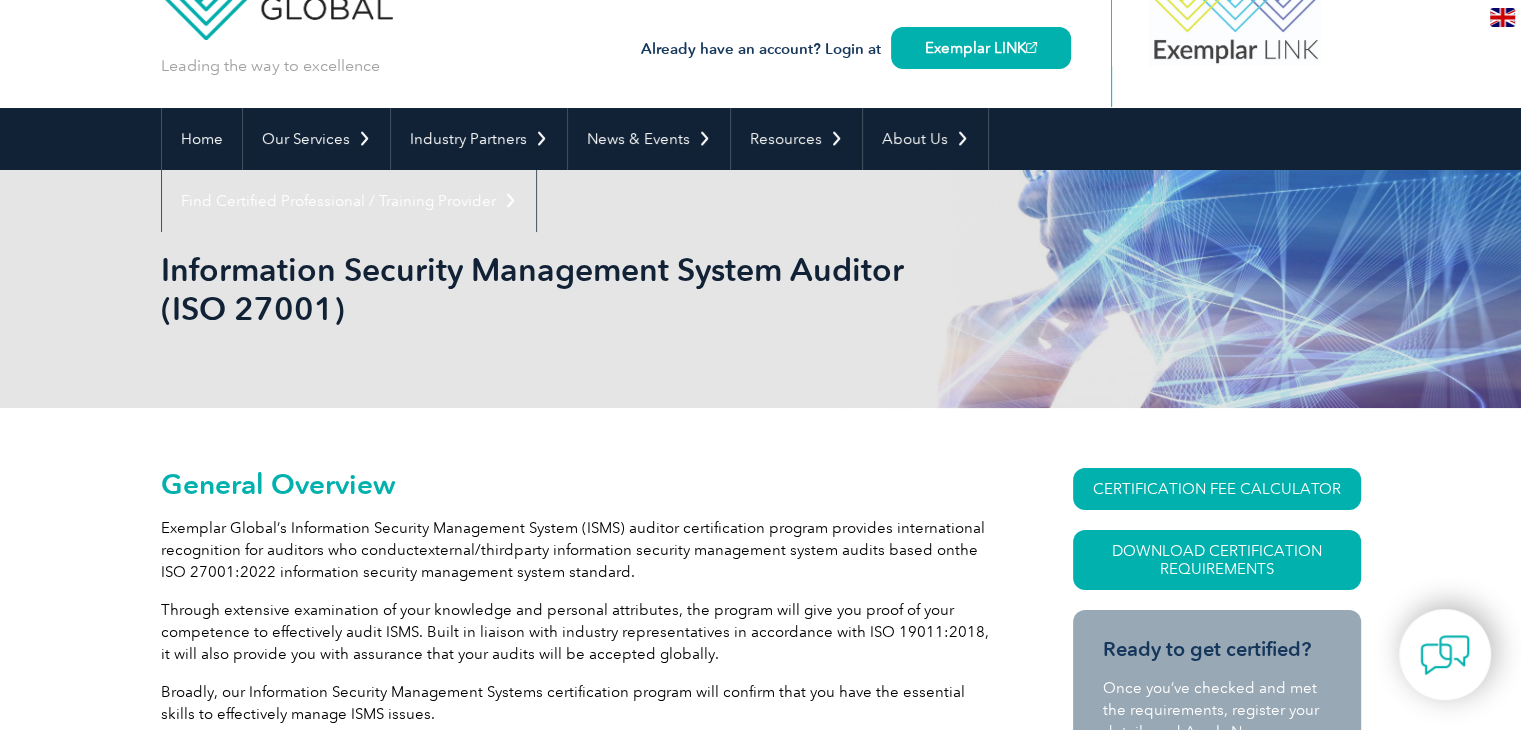 scroll, scrollTop: 0, scrollLeft: 0, axis: both 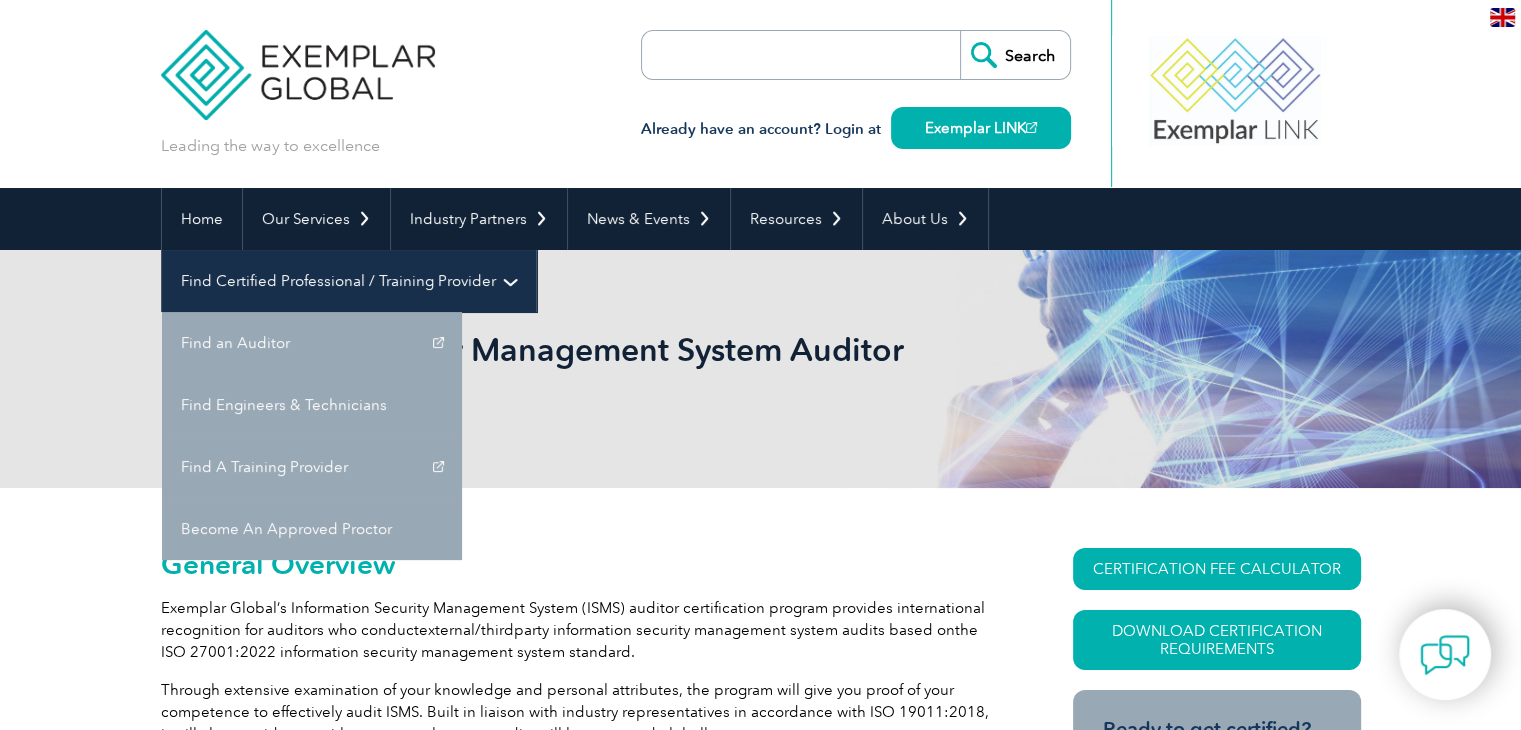 click on "Find Certified Professional / Training Provider" at bounding box center (349, 281) 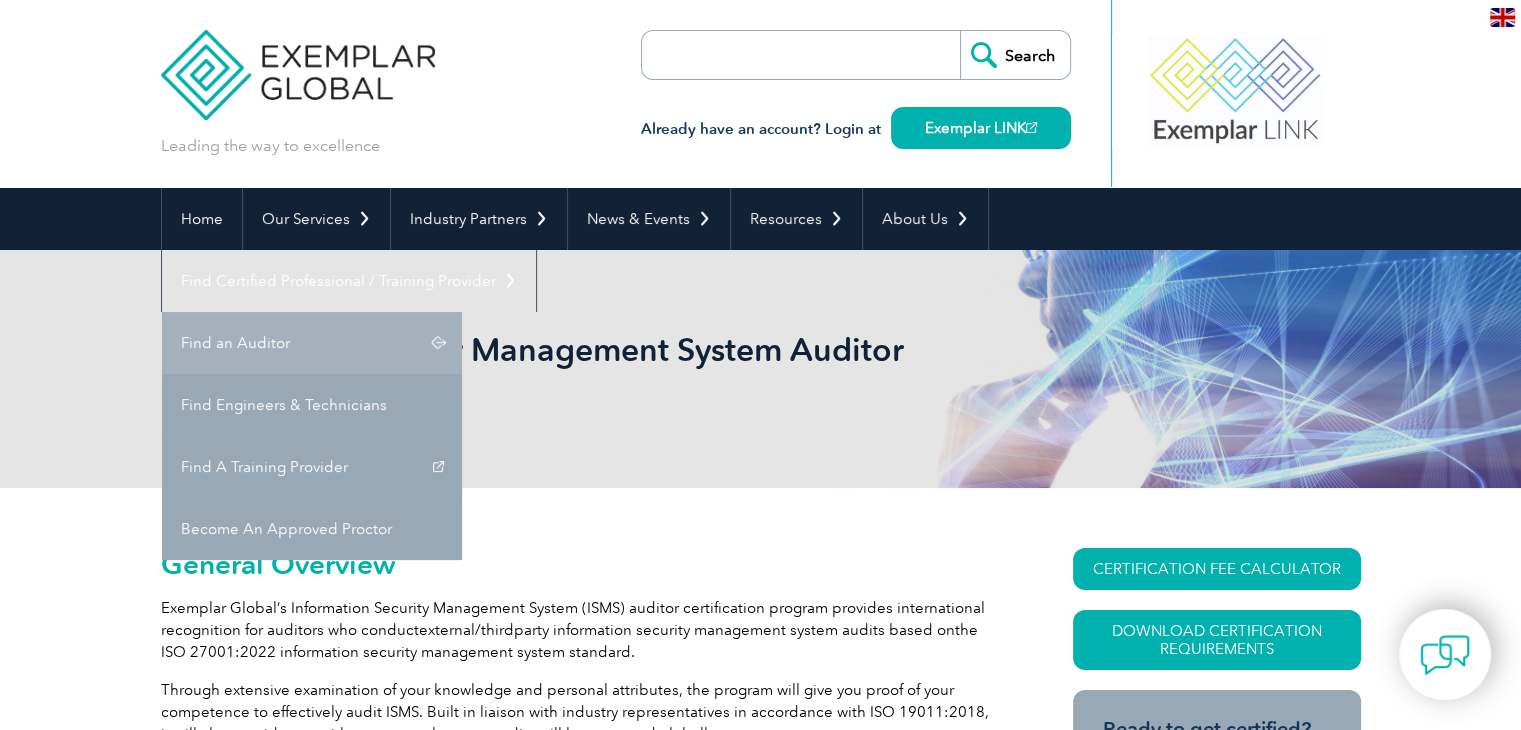 click on "Find an Auditor" at bounding box center [312, 343] 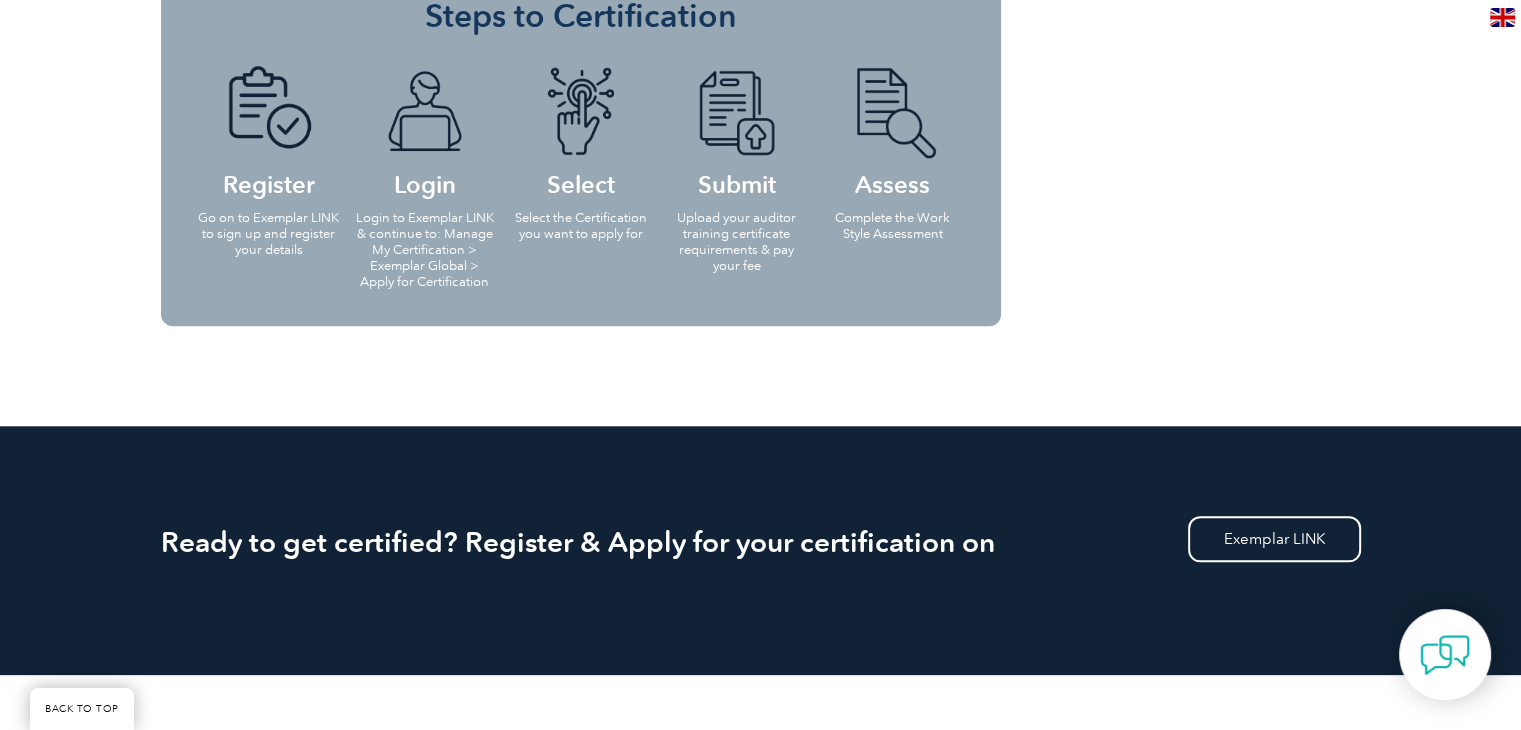 scroll, scrollTop: 1847, scrollLeft: 0, axis: vertical 